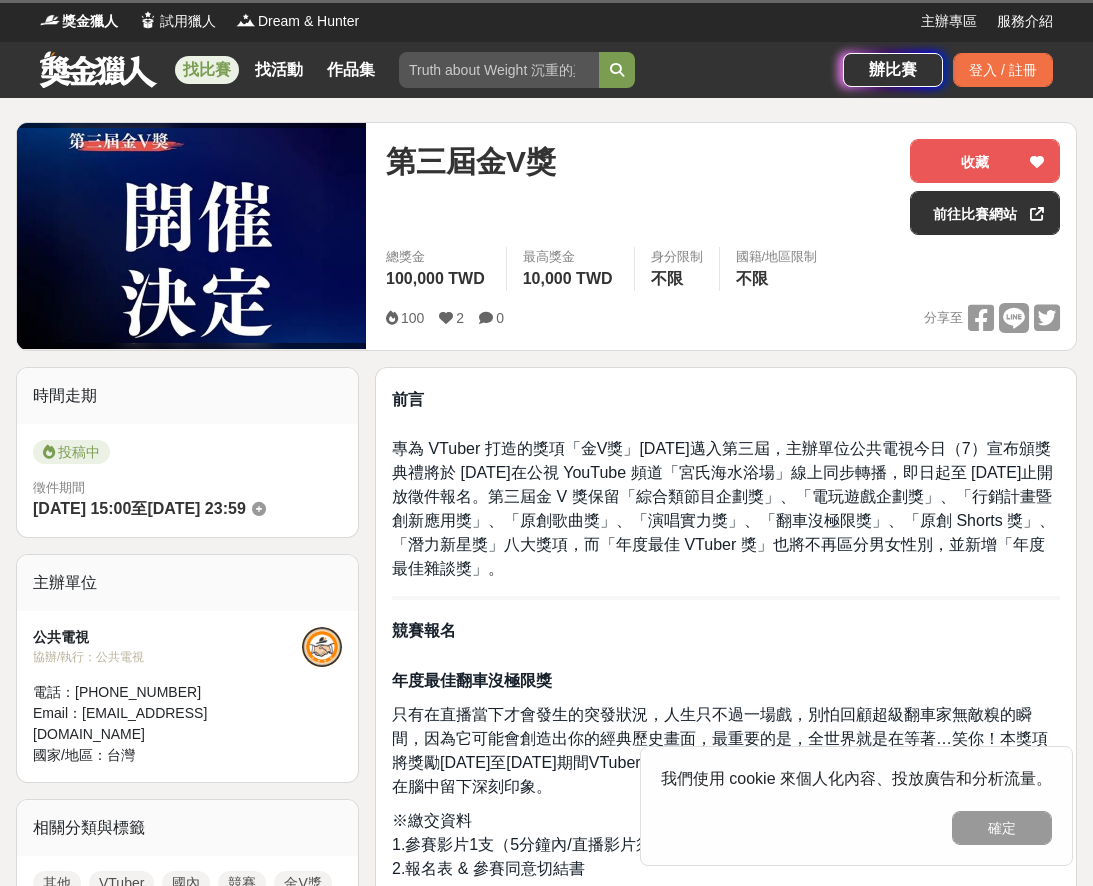 scroll, scrollTop: 0, scrollLeft: 0, axis: both 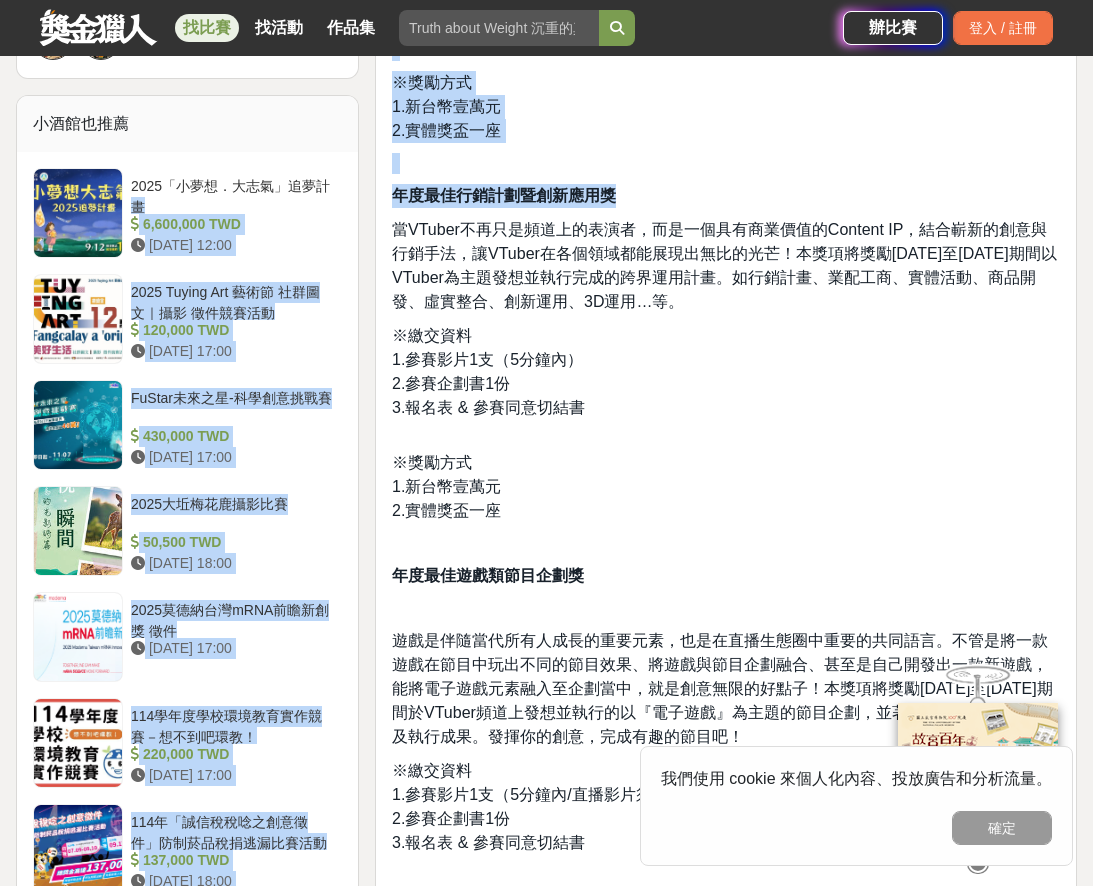 drag, startPoint x: 616, startPoint y: 195, endPoint x: 359, endPoint y: 183, distance: 257.28 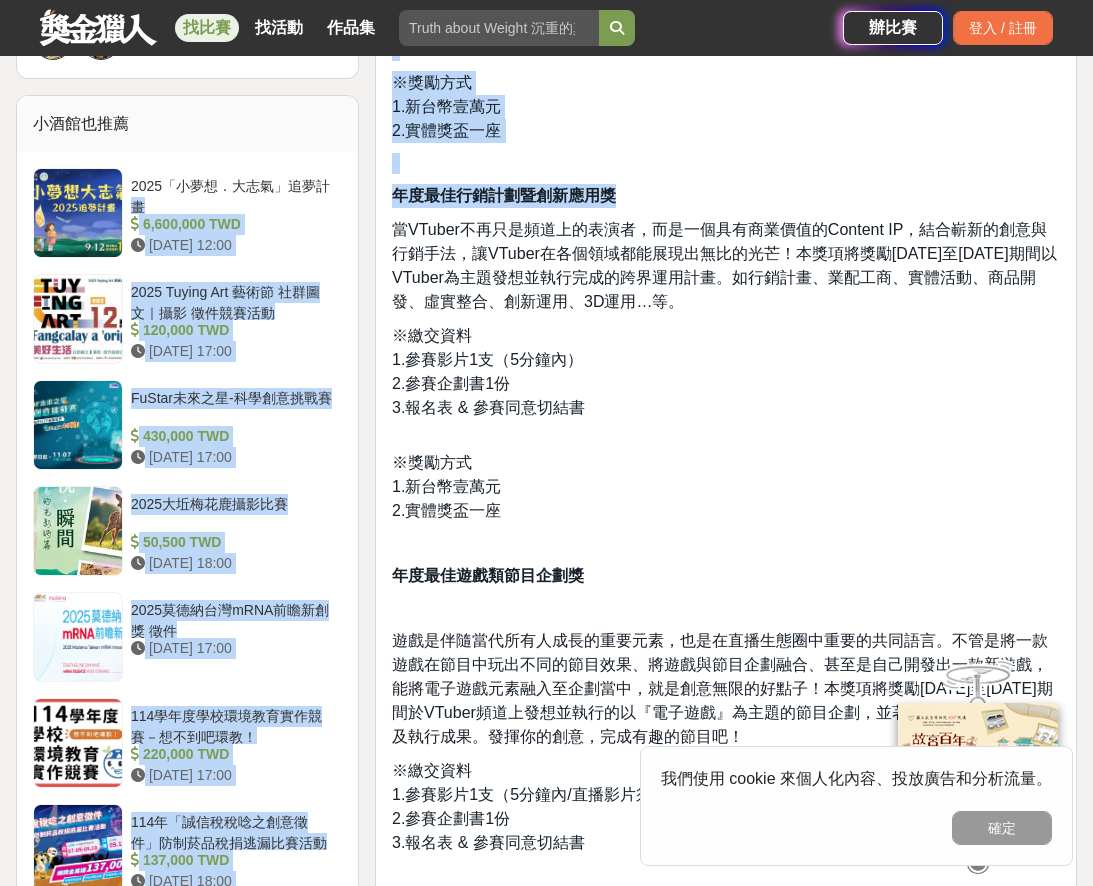 click on "時間走期 投稿中 徵件期間 [DATE] 15:00  至  [DATE] 23:59 主辦單位 公共電視 協辦/執行： 公共電視 電話： [PHONE_NUMBER] Email： [EMAIL_ADDRESS][DOMAIN_NAME] 國家/地區： 台灣 相關分類與標籤 其他 VTuber 國內 競賽 金V獎 公共電視 頒獎典禮 YouTube 徵件報名 綜合類節目企劃獎 電玩遊戲企劃獎 行銷計畫暨創新應用獎 原創歌曲獎 活動刊登資訊 刊登者： 廣場精靈光光 刊登時間： [DATE] 15:00 最後更新： [DATE] 22:00 收藏者 看更多 小酒館也推薦 2025「小夢想．大志氣」追夢計畫   6,600,000 TWD   [DATE] 12:00 2025 Tuying Art 藝術節 社群圖文｜攝影 徵件競賽活動   120,000 TWD   [DATE] 17:00 FuStar未來之星-科學創意挑戰賽   430,000 TWD   [DATE] 17:00 2025[GEOGRAPHIC_DATA]攝影比賽   50,500 TWD   [DATE] 18:00 2025莫德納台灣mRNA前瞻新創獎 徵件   [DATE] 17:00 114學年度學校環境教育實作競賽－想不到吧環教！" at bounding box center (546, 1742) 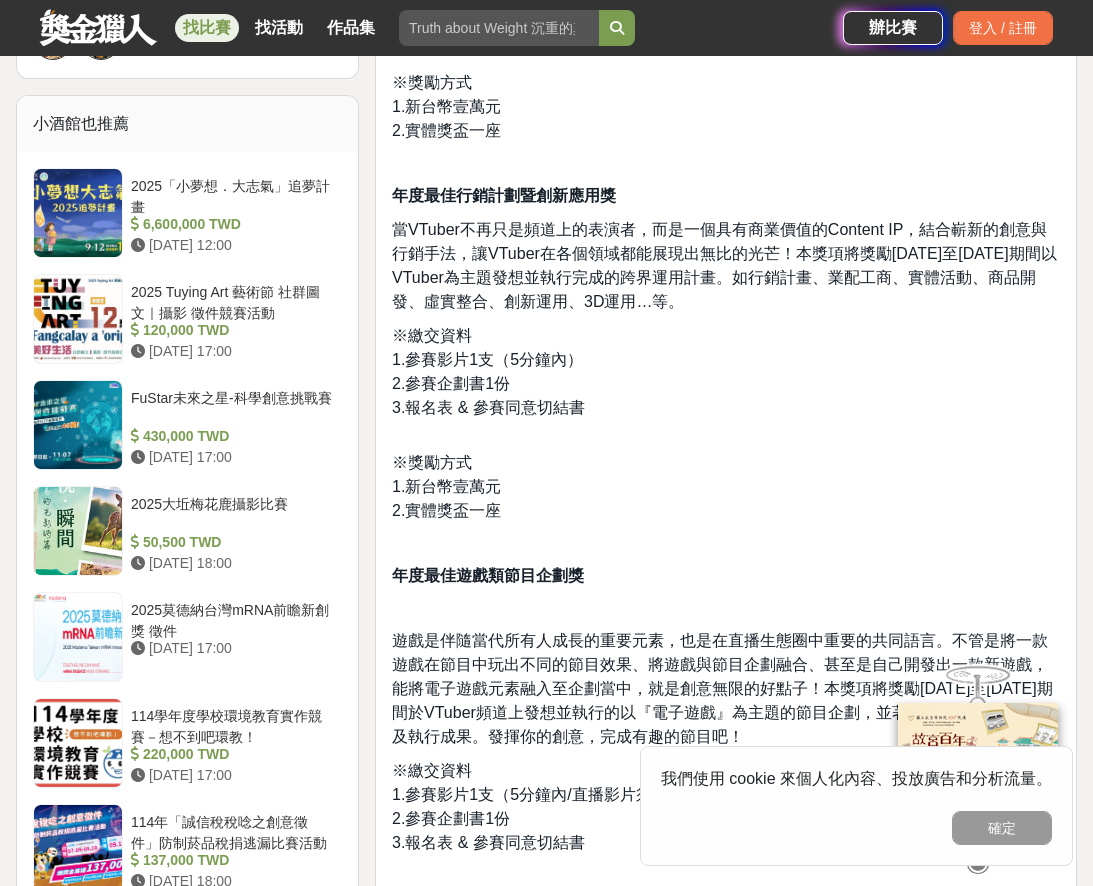 click on "當VTuber不再只是頻道上的表演者，而是一個具有商業價值的Content IP，結合嶄新的創意與行銷手法，讓VTuber在各個領域都能展現出無比的光芒！本獎項將獎勵[DATE]至[DATE]期間以VTuber為主題發想並執行完成的跨界運用計畫。如行銷計畫、業配工商、實體活動、商品開發、虛實整合、創新運用、3D運用…等。" at bounding box center (724, 265) 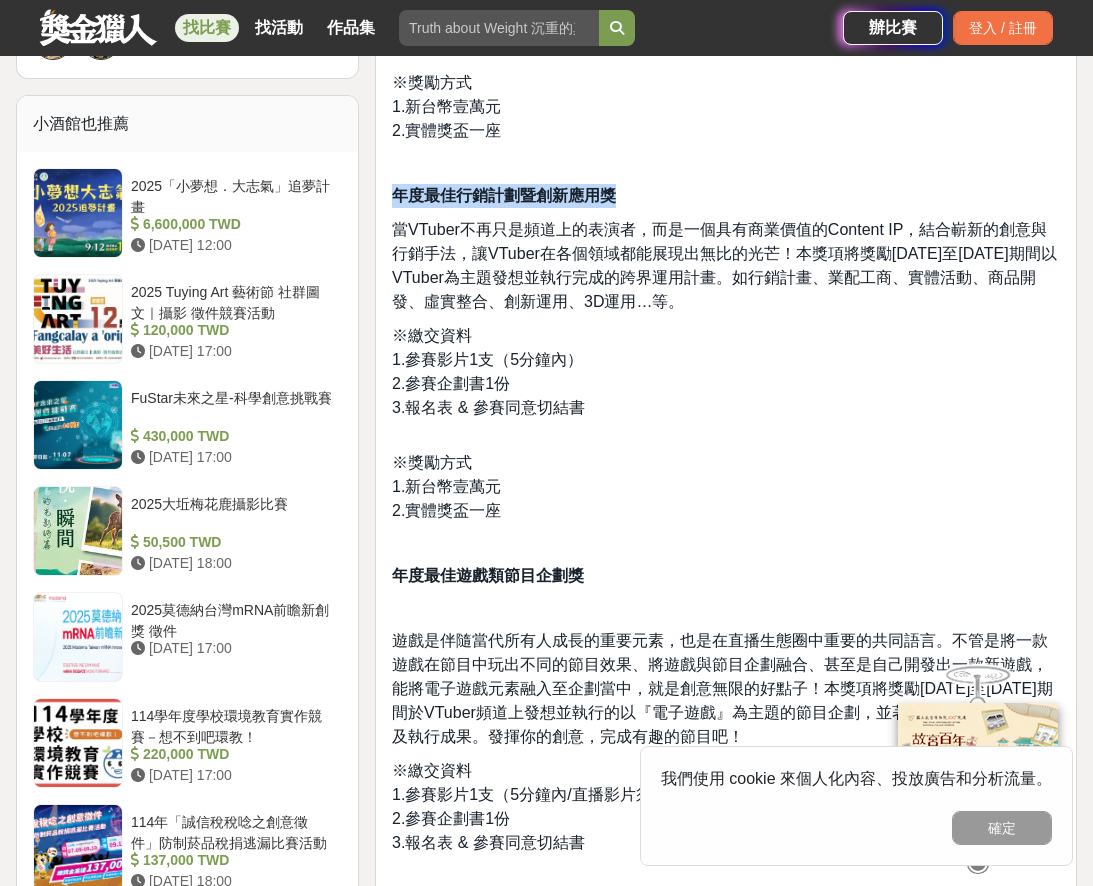drag, startPoint x: 661, startPoint y: 193, endPoint x: 390, endPoint y: 206, distance: 271.3116 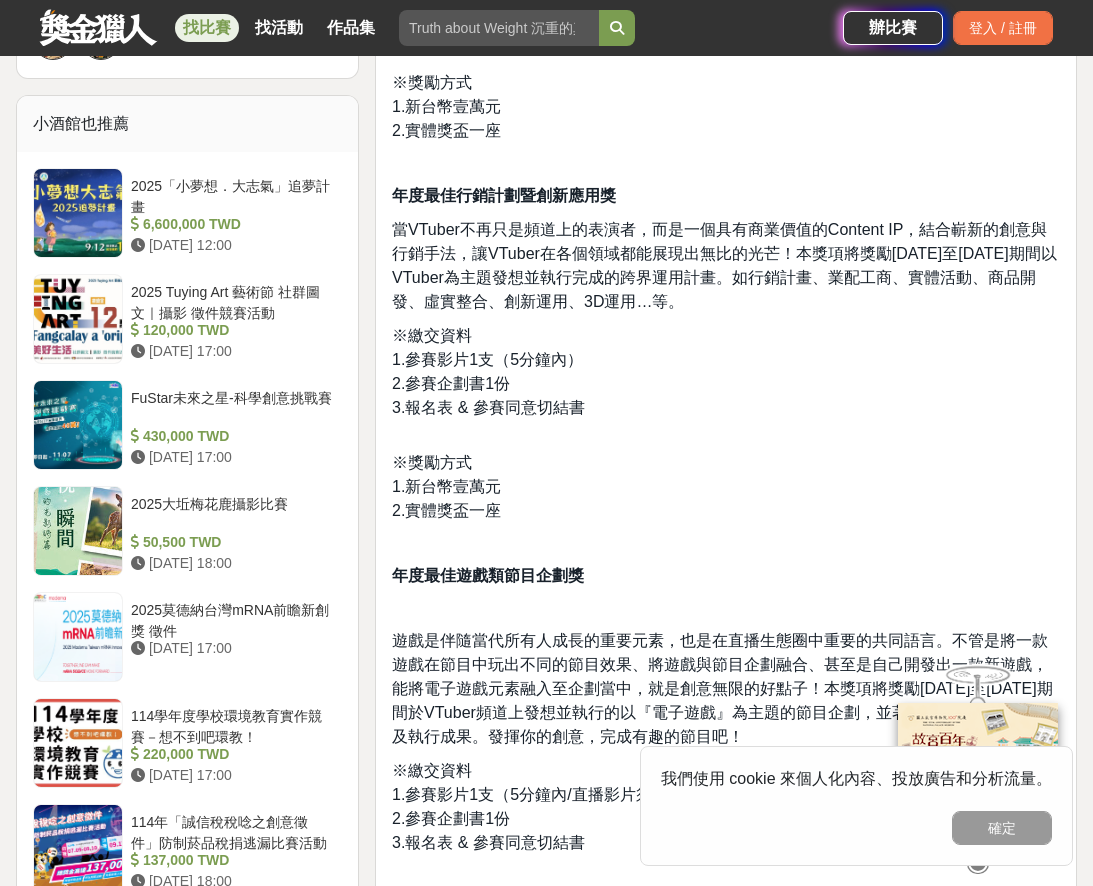 click on "1.參賽影片1支（5分鐘內）" at bounding box center [487, 359] 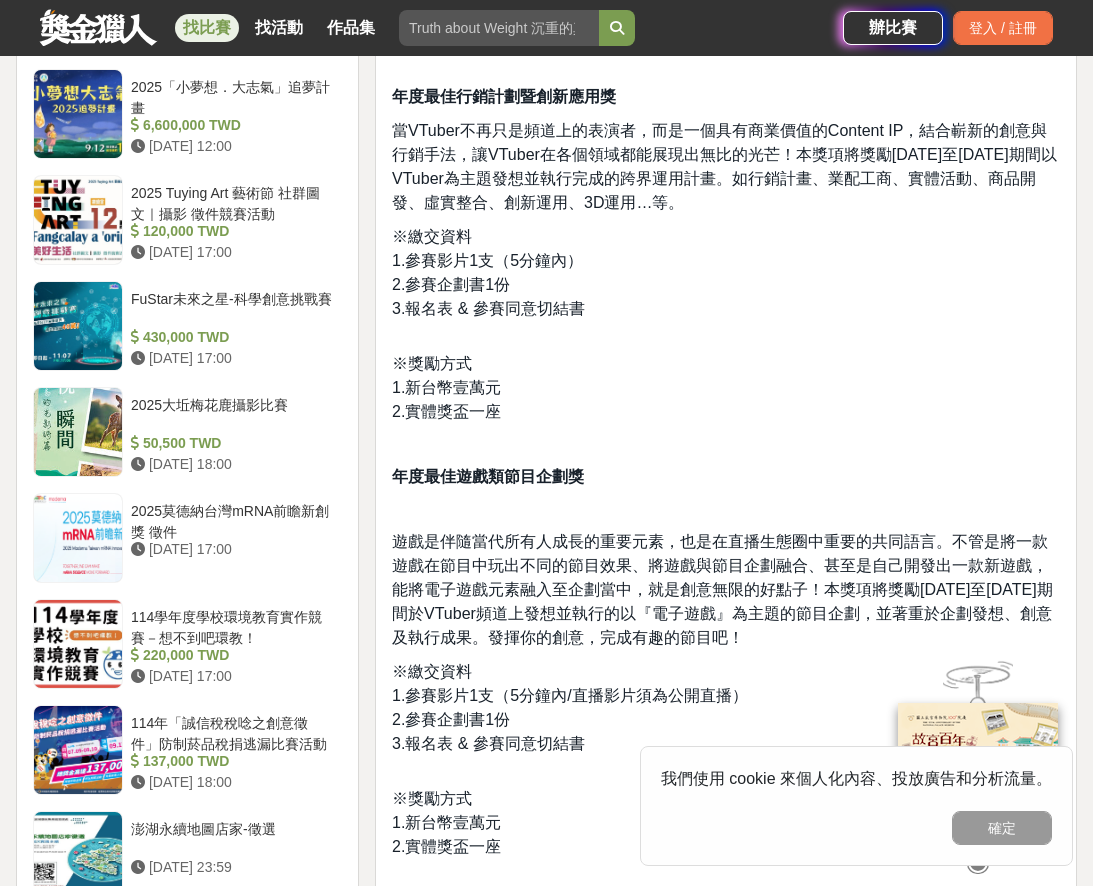 scroll, scrollTop: 1561, scrollLeft: 0, axis: vertical 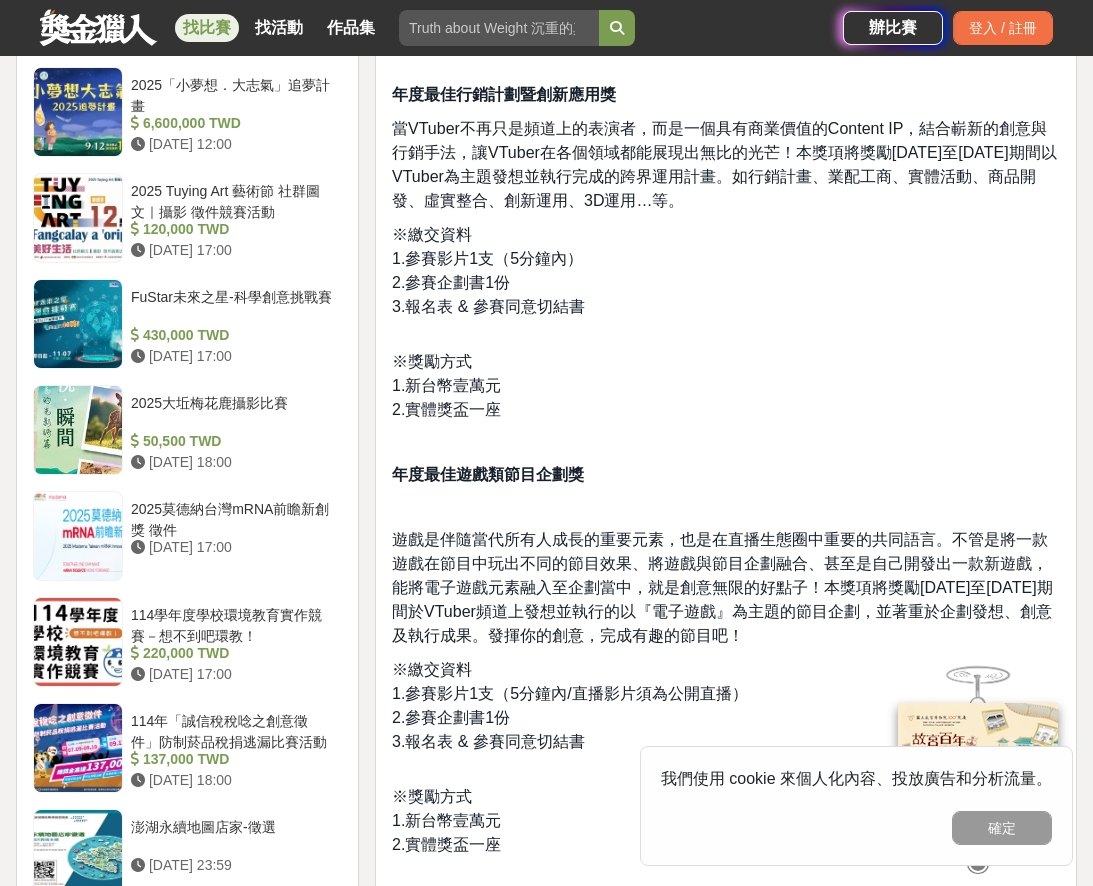 click on "遊戲是伴隨當代所有人成長的重要元素，也是在直播生態圈中重要的共同語言。不管是將一款遊戲在節目中玩出不同的節目效果、將遊戲與節目企劃融合、甚至是自己開發出一款新遊戲，能將電子遊戲元素融入至企劃當中，就是創意無限的好點子！本獎項將獎勵[DATE]至[DATE]期間於VTuber頻道上發想並執行的以『電子遊戲』為主題的節目企劃，並著重於企劃發想、創意及執行成果。發揮你的創意，完成有趣的節目吧！" at bounding box center [722, 587] 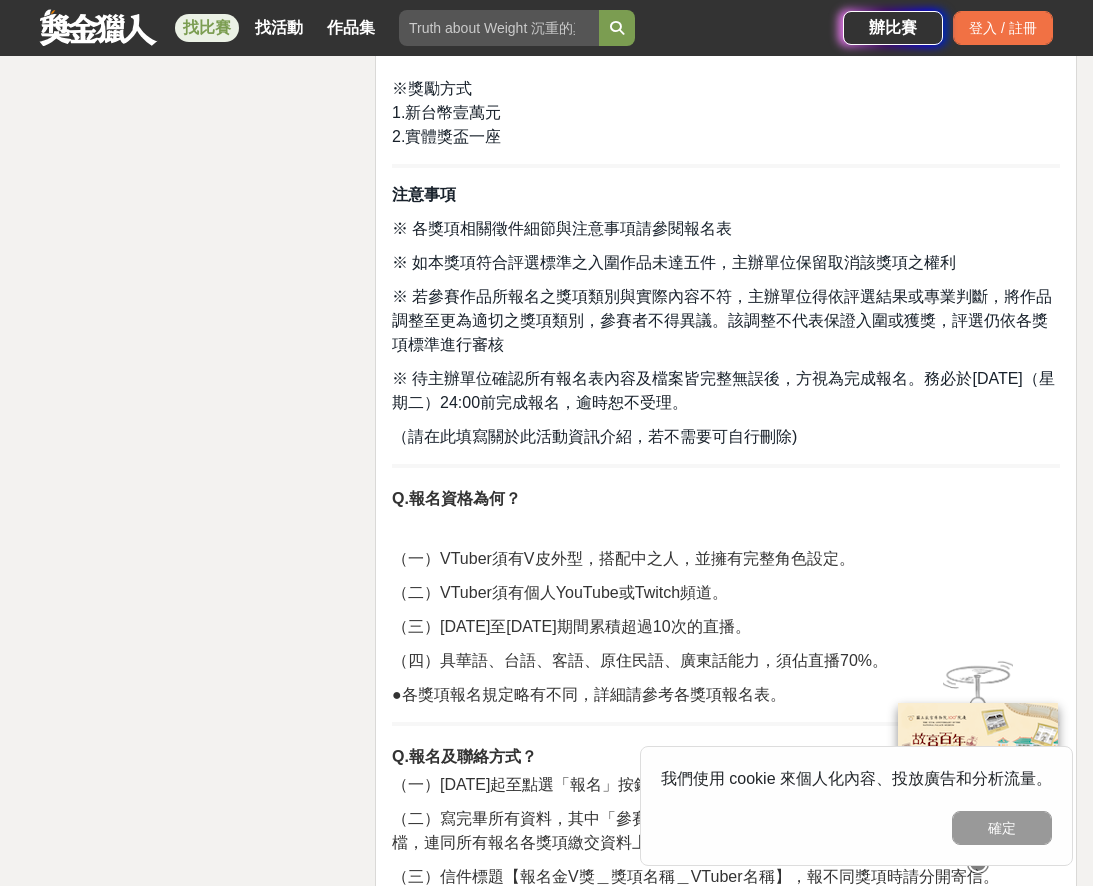 scroll, scrollTop: 4504, scrollLeft: 0, axis: vertical 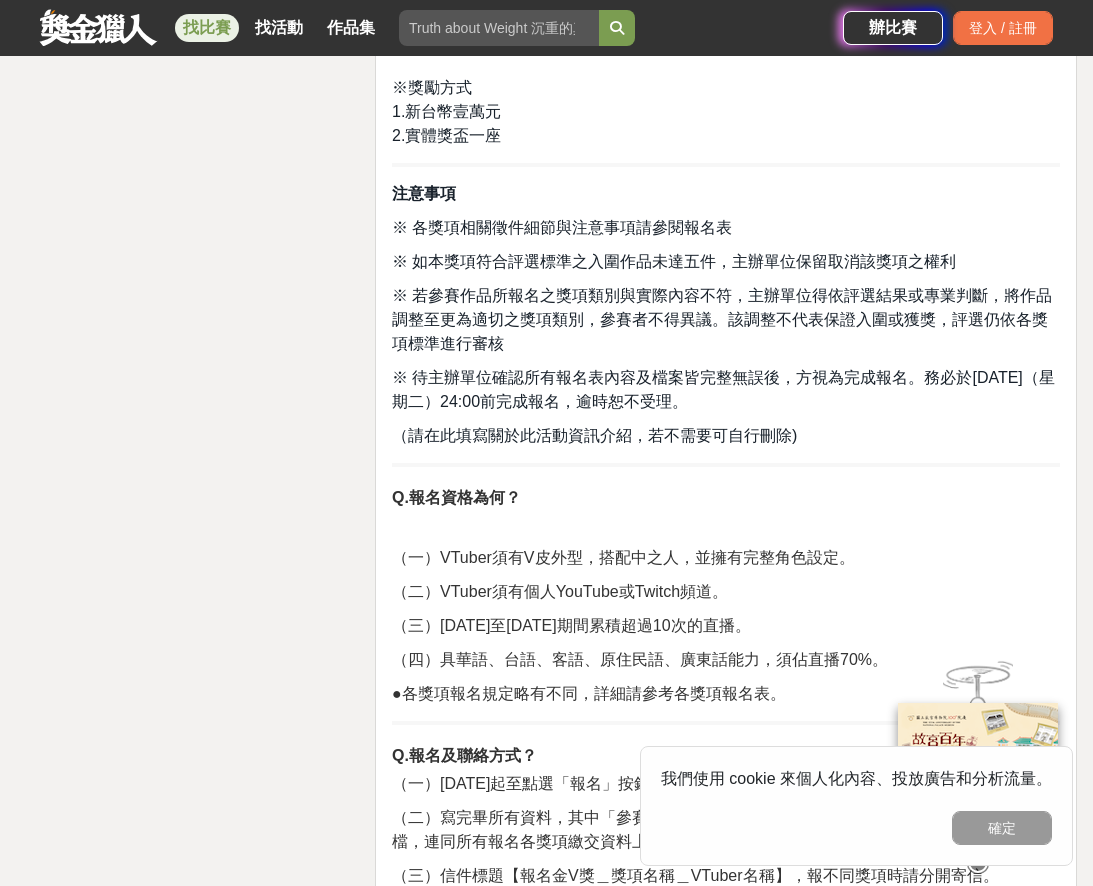 click on "前言 專為 VTuber 打造的獎項「金V獎」[DATE]邁入第三屆，主辦單位公共電視今日（7）宣布頒獎典禮將於 [DATE]在公視 YouTube 頻道「宮氏海水浴場」線上同步轉播，即日起至 [DATE]止開放徵件報名。第三屆金 V 獎保留「綜合類節目企劃獎」、「電玩遊戲企劃獎」、「行銷計畫暨創新應用獎」、「原創歌曲獎」、「演唱實力獎」、「翻車沒極限獎」、「原創 Shorts 獎」、「潛力新星獎」八大獎項，而「年度最佳 VTuber 獎」也將不再區分男女性別，並新增「年度最佳雜談獎」。 競賽報名 年度最佳翻車沒極限獎 ※繳交資料 1.參賽影片1支（5分鐘內/直播影片須為公開直播） 2.報名表 & 參賽同意切結書   ※獎勵方式 1.新台幣壹萬元 2.實體獎盃一座   年度最佳Shorts創作獎 ※繳交資料 1.參賽影片1支（1分鐘直式影片，須為尚未曝光之原創作品，非直播精華剪輯）" at bounding box center [726, -1385] 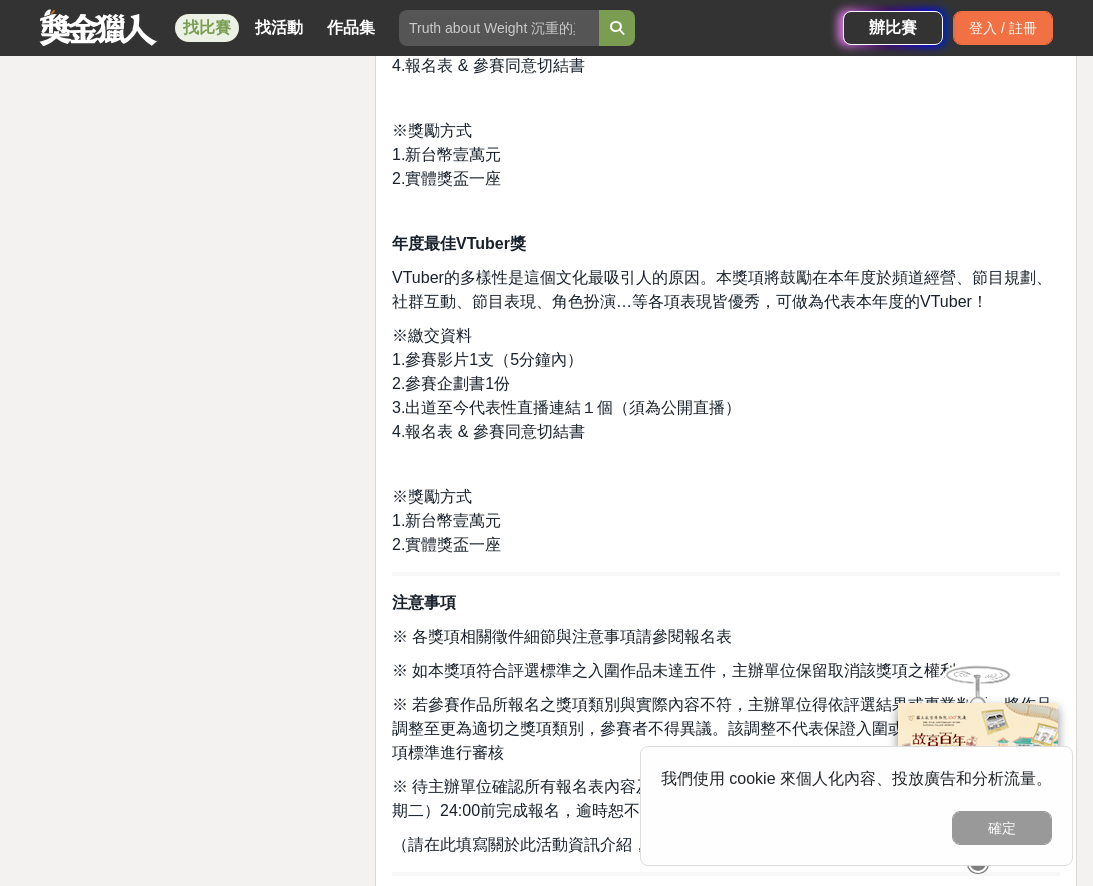 scroll, scrollTop: 4096, scrollLeft: 0, axis: vertical 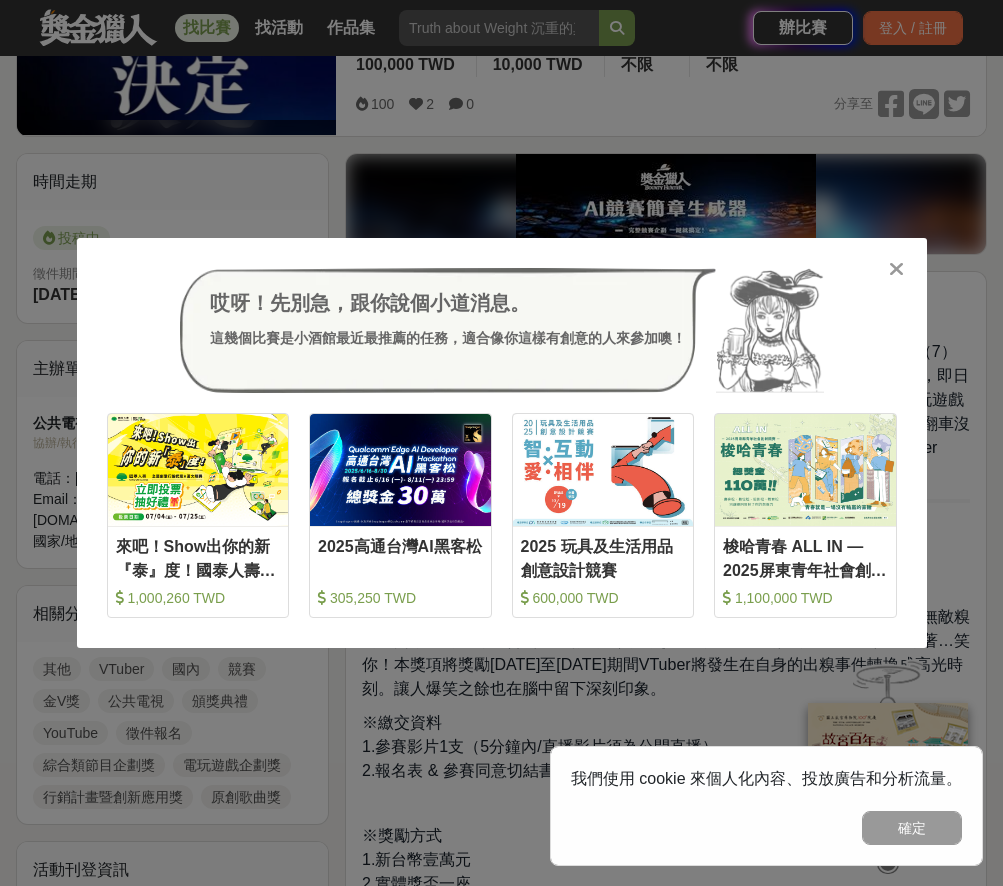 click at bounding box center [896, 269] 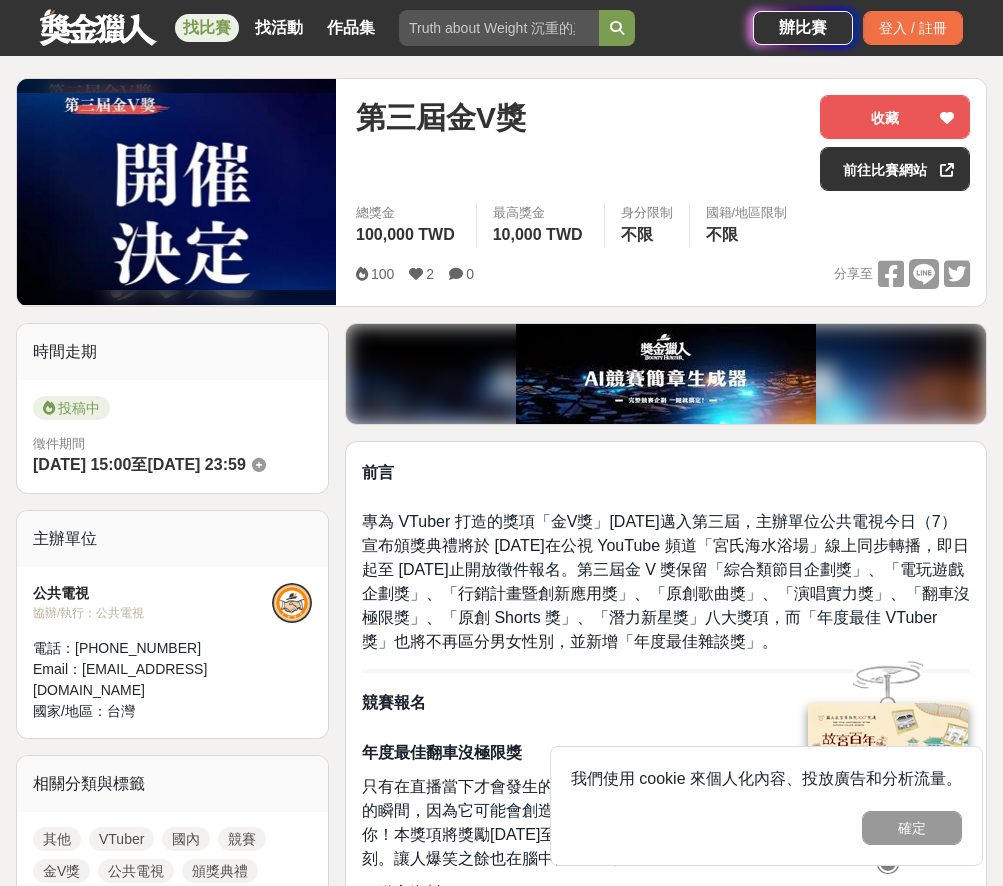 scroll, scrollTop: 180, scrollLeft: 0, axis: vertical 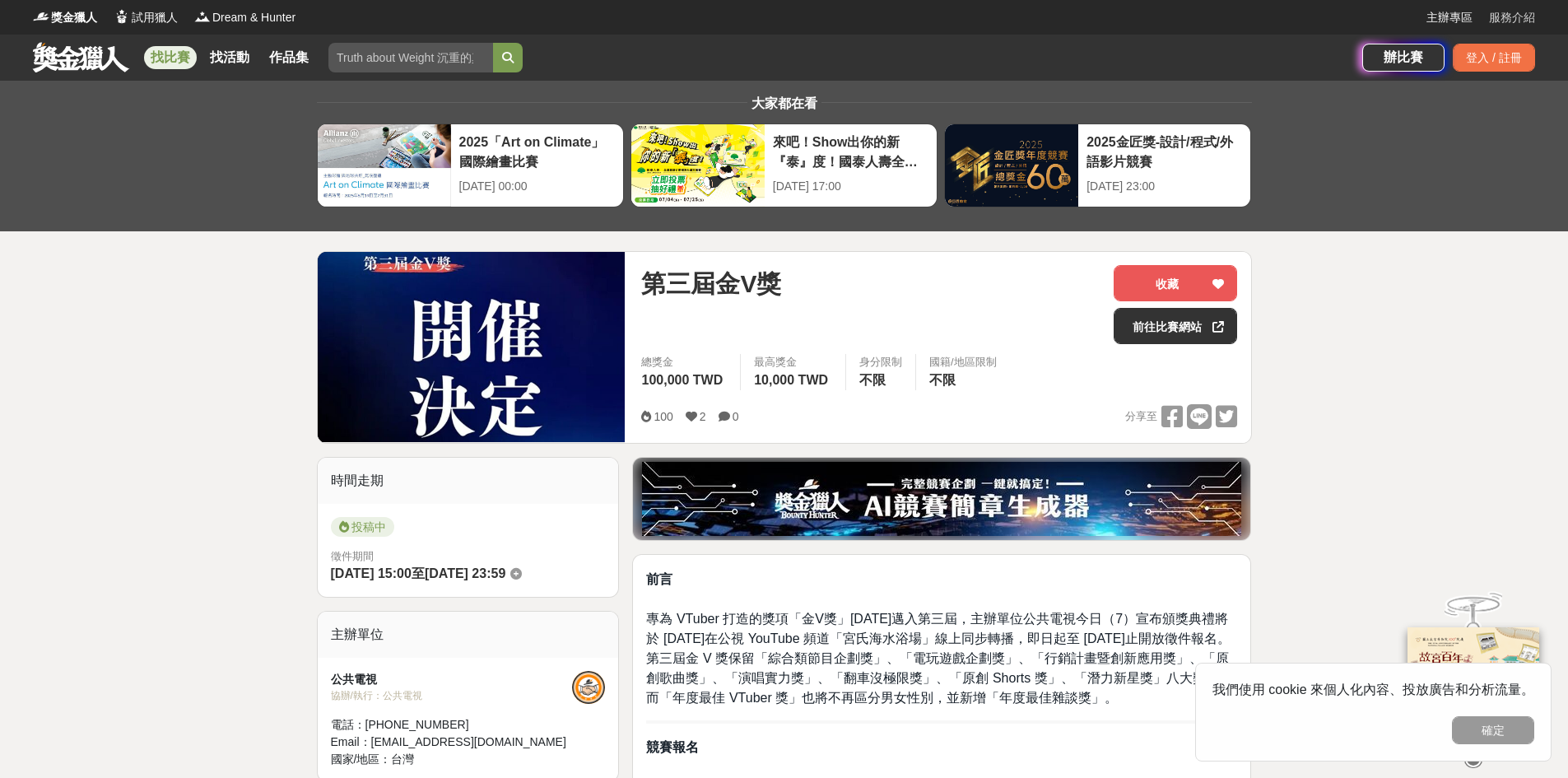 click on "服務介紹" at bounding box center [1512, 17] 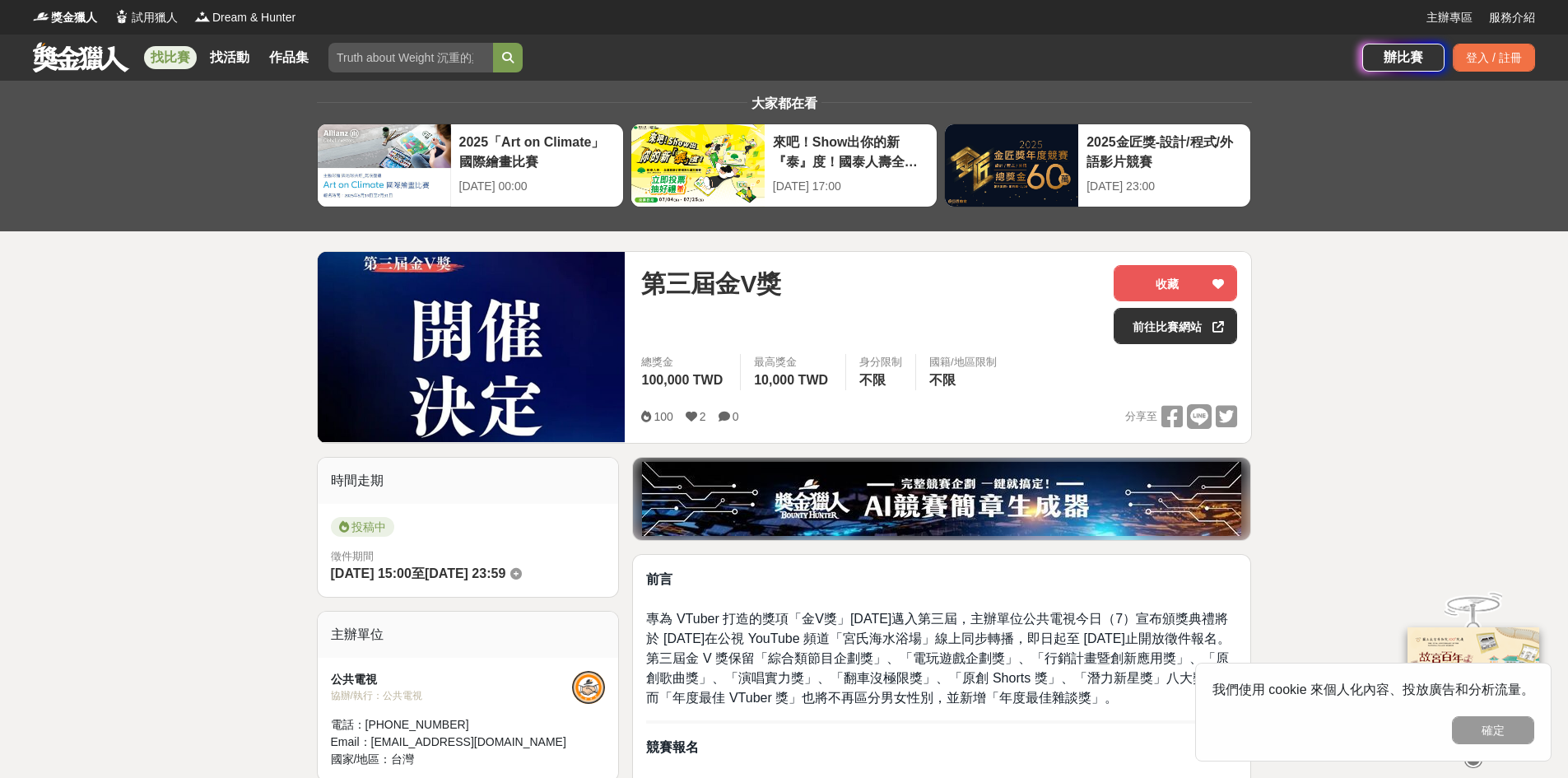 click on "大家都在看 2025「Art on Climate」國際繪畫比賽 [DATE] 00:00 來吧！Show出你的新『泰』度！國泰人壽全國創意行銷提案&圖文競賽 [DATE] 17:00 2025金匠獎-設計/程式/外語影片競賽 [DATE] 23:00 第三屆金V獎 收藏 前往比賽網站 總獎金 100,000   TWD 最高獎金 10,000   TWD 身分限制 不限 國籍/地區限制 不限 100 2 0 分享至 收藏 前往比賽網站 時間走期 投稿中 徵件期間 [DATE] 15:00  至  [DATE] 23:59 主辦單位 公共電視 協辦/執行： 公共電視 電話： [PHONE_NUMBER] Email： [EMAIL_ADDRESS][DOMAIN_NAME] 國家/地區： 台灣 相關分類與標籤 其他 VTuber 國內 競賽 金V獎 公共電視 頒獎典禮 YouTube 徵件報名 綜合類節目企劃獎 電玩遊戲企劃獎 行銷計畫暨創新應用獎 原創歌曲獎 活動刊登資訊 刊登者： 廣場精靈光光 刊登時間： [DATE] 15:00 最後更新： [DATE] 22:00 收藏者 看更多 小酒館也推薦   6,600,000 TWD" at bounding box center (784, 2457) 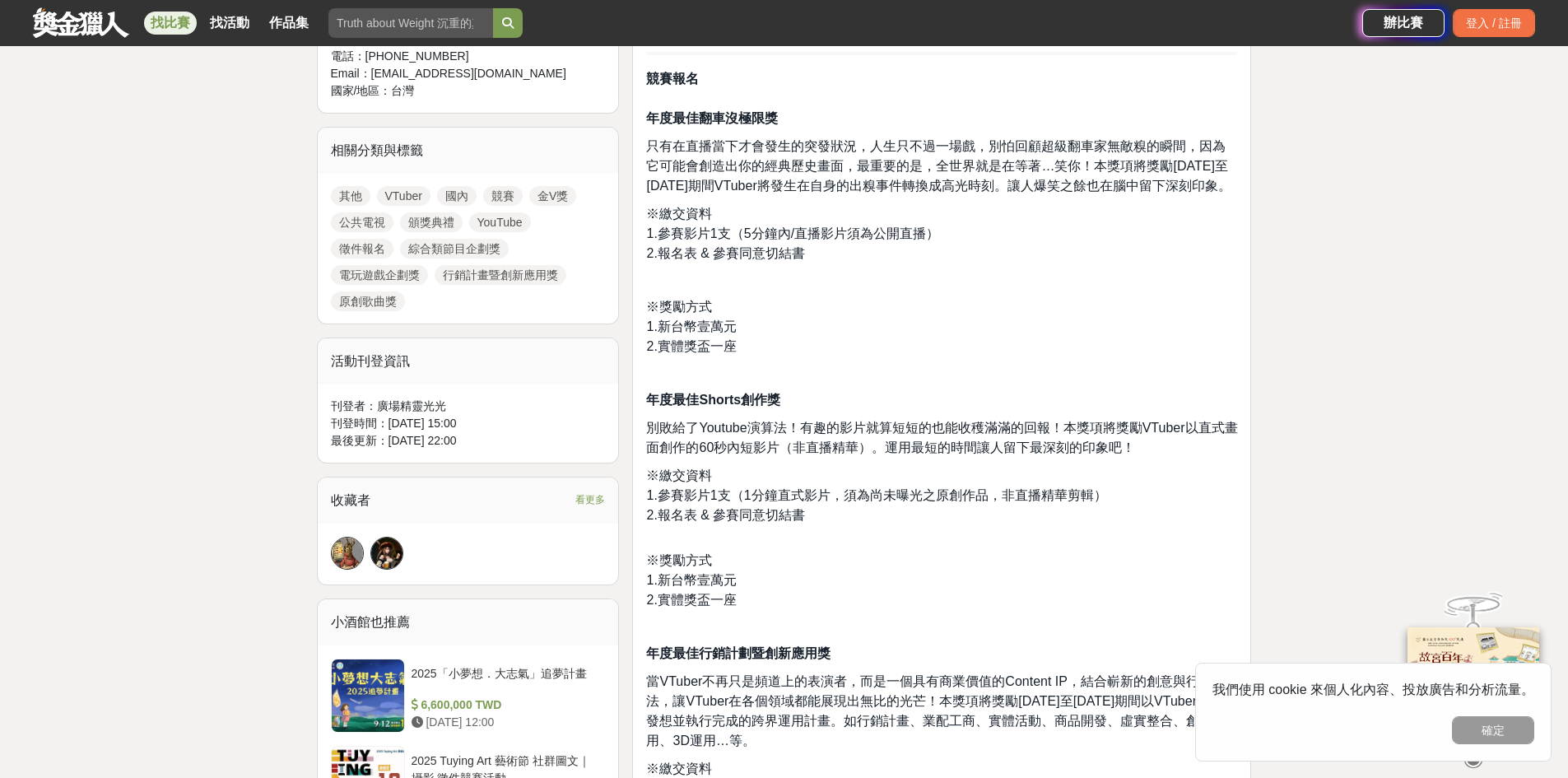 scroll, scrollTop: 673, scrollLeft: 0, axis: vertical 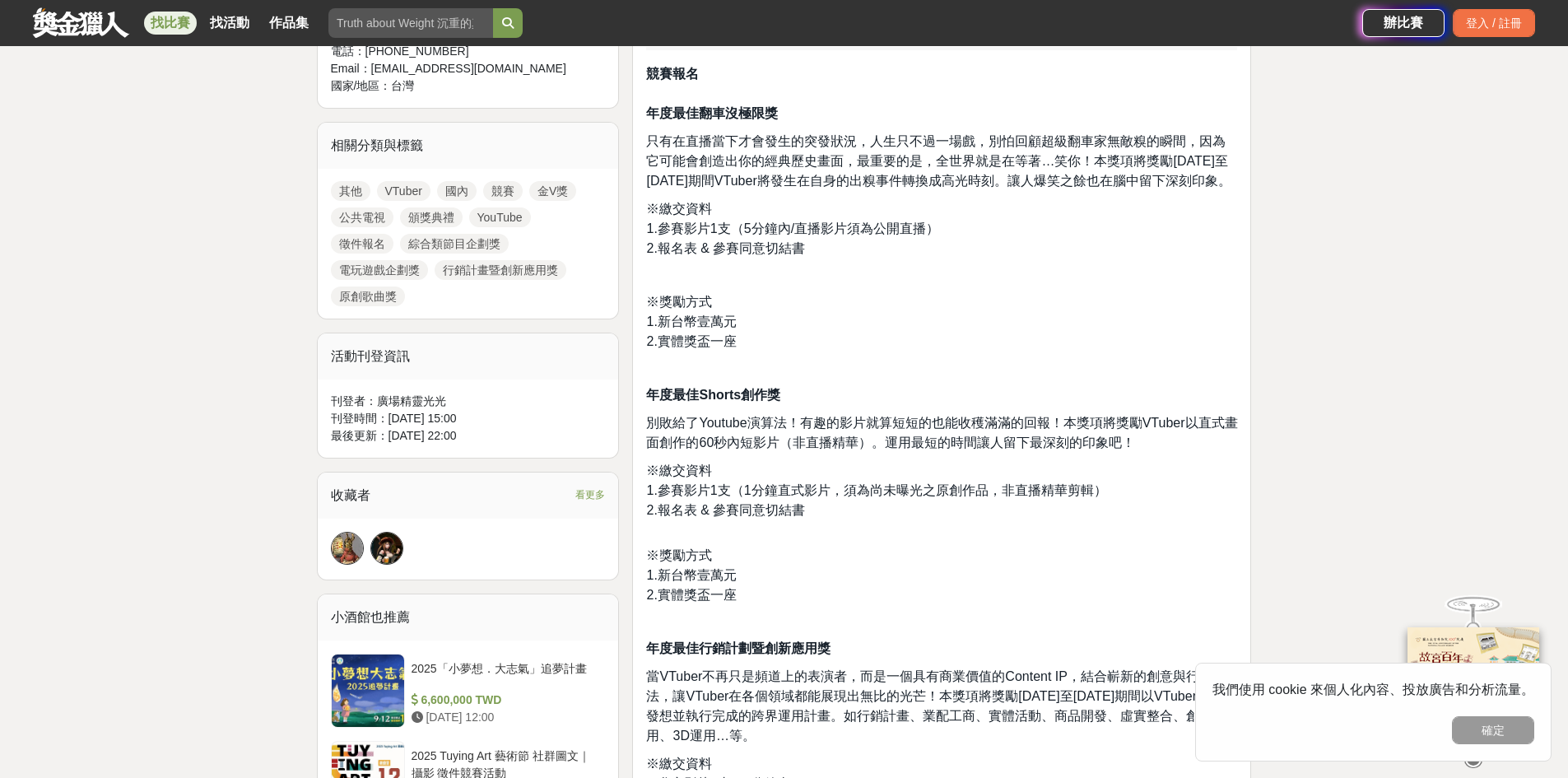 click at bounding box center (347, 548) 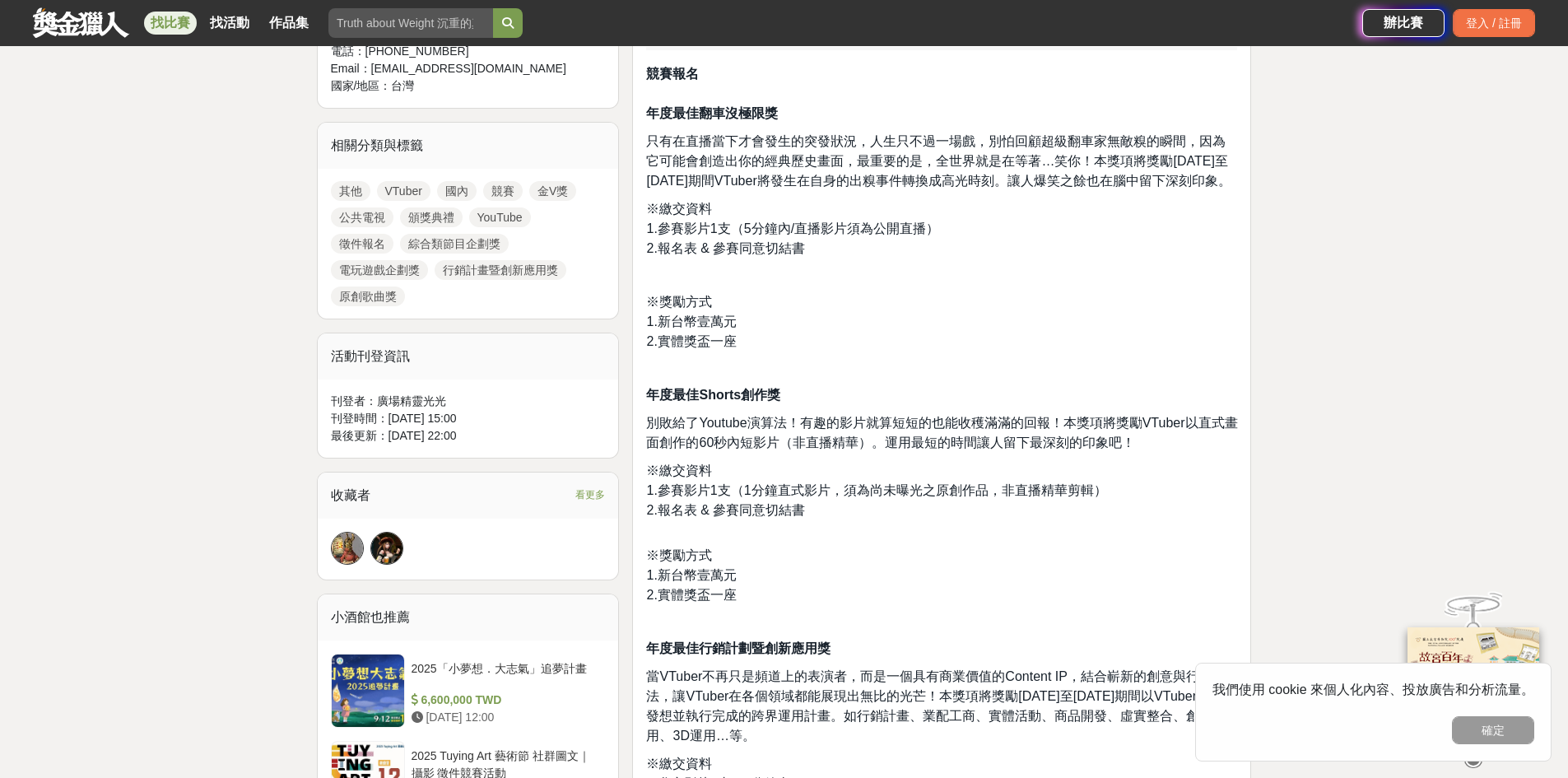 scroll, scrollTop: 0, scrollLeft: 0, axis: both 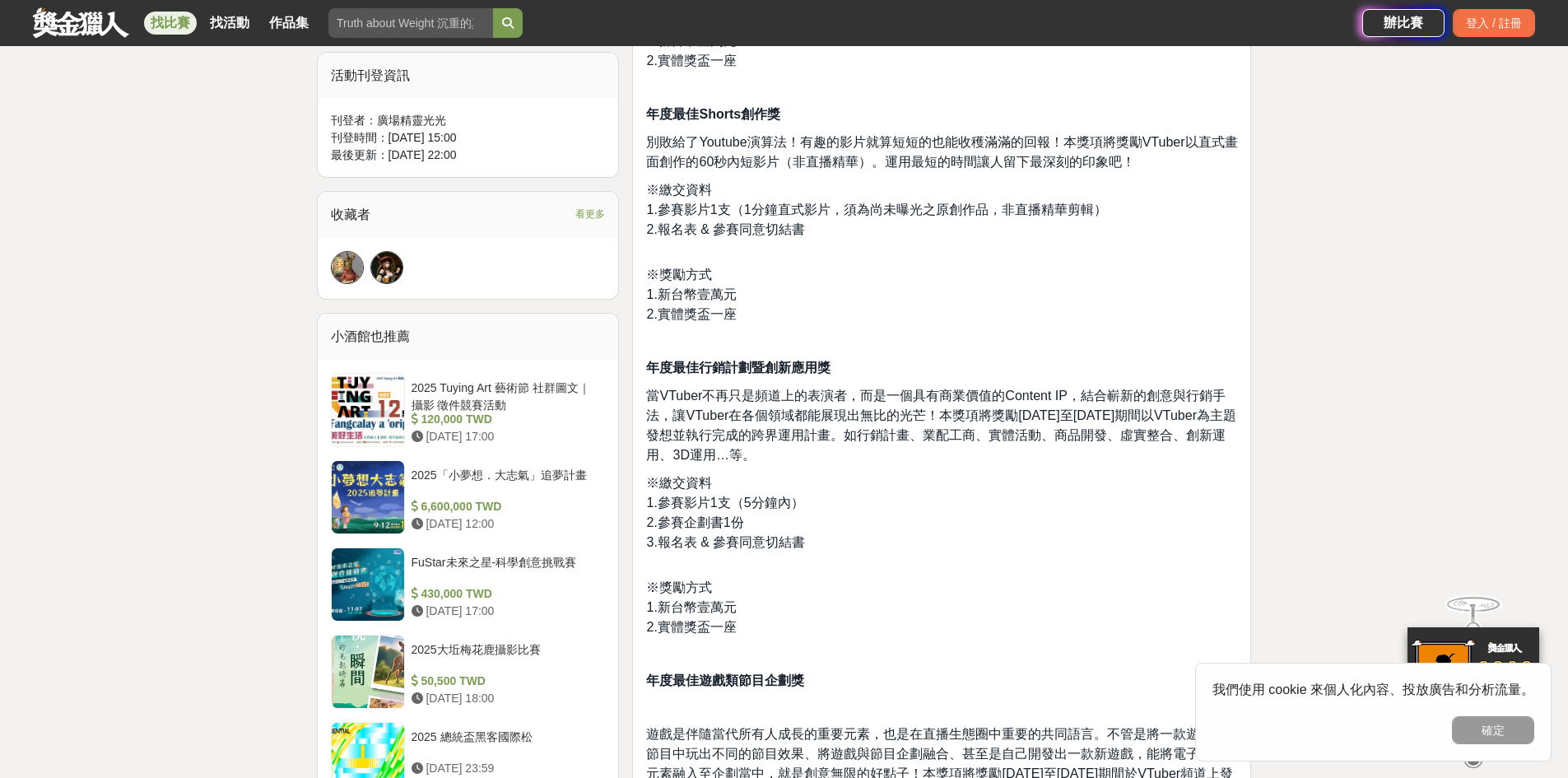 click at bounding box center (387, 268) 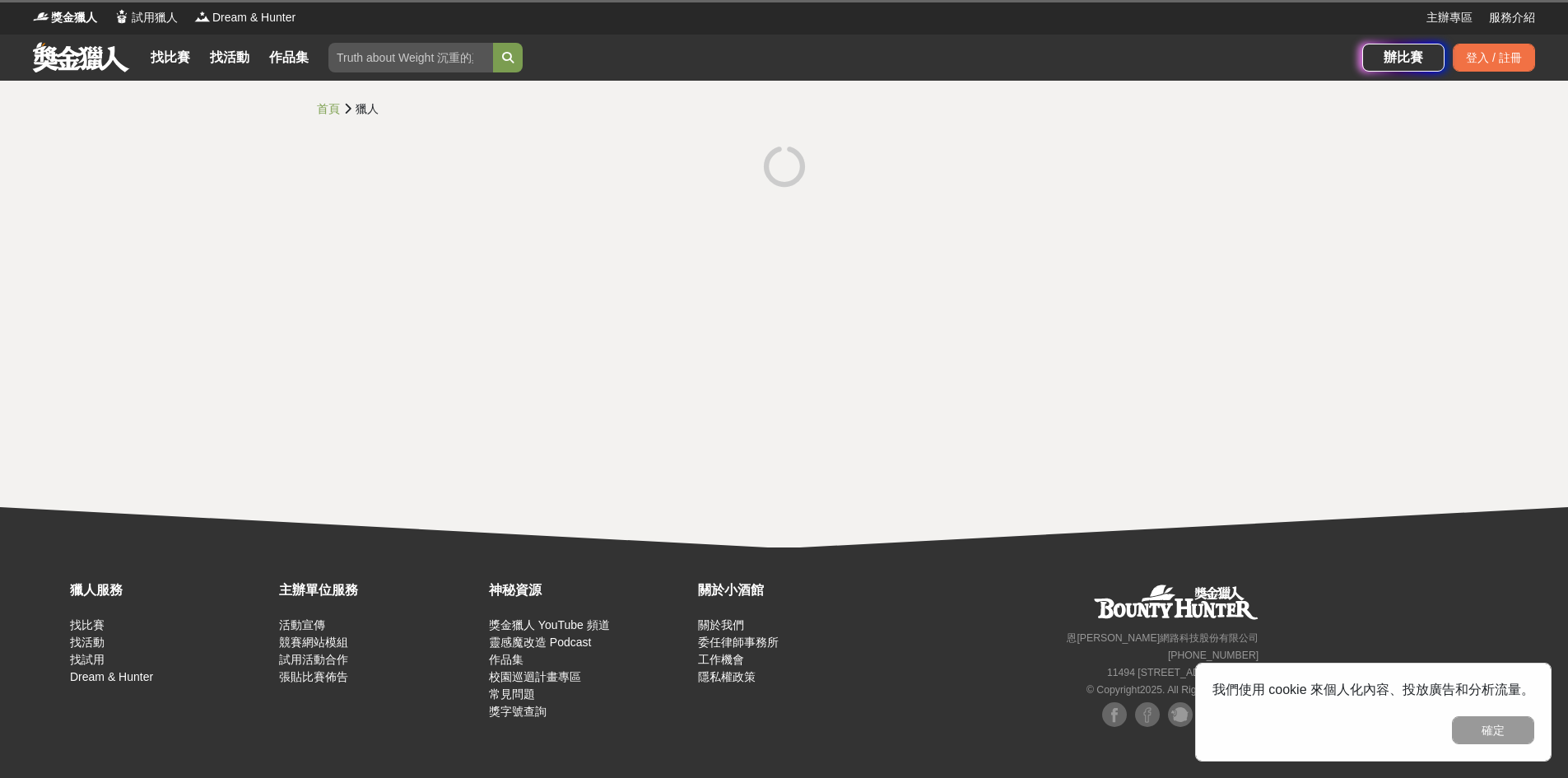 scroll, scrollTop: 0, scrollLeft: 0, axis: both 